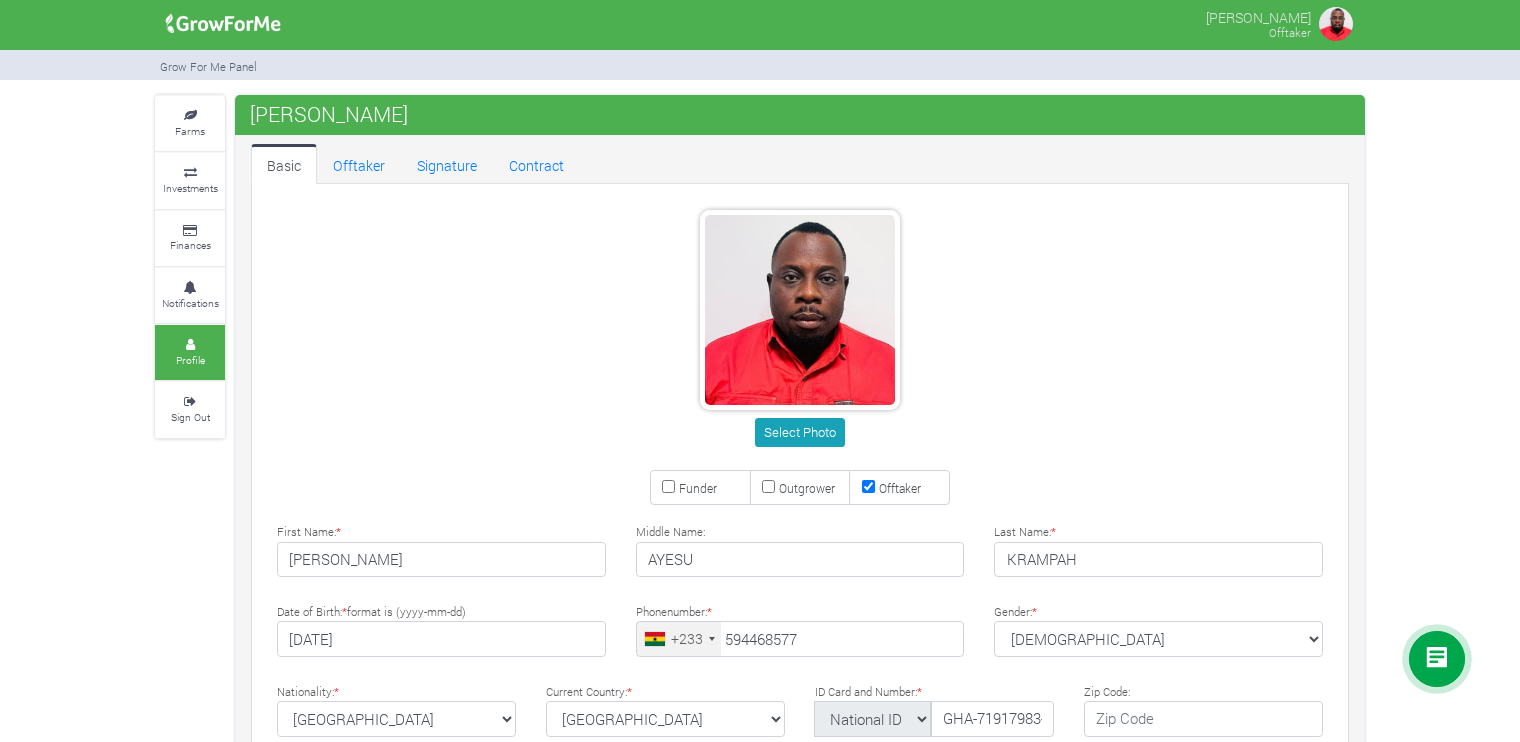 scroll, scrollTop: 0, scrollLeft: 0, axis: both 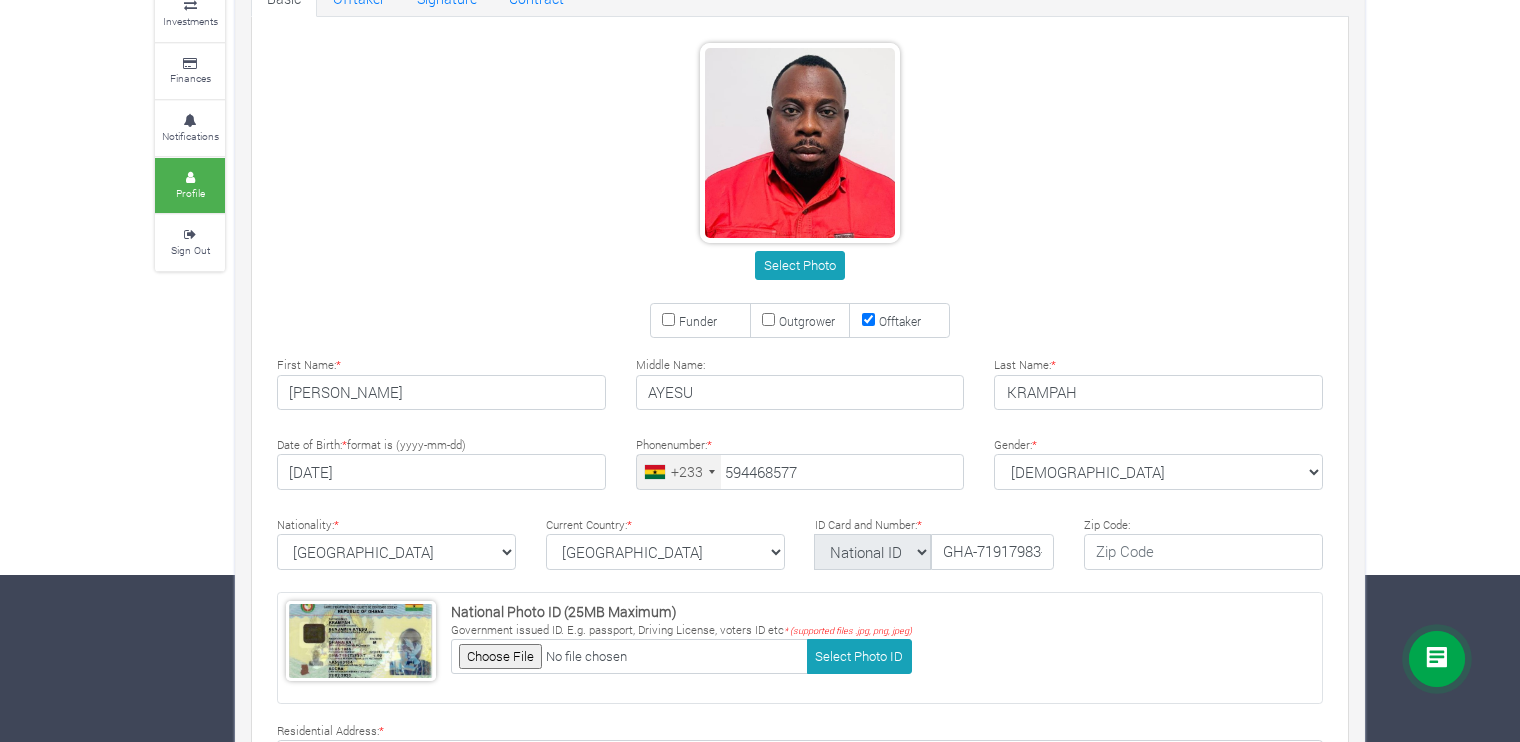 type on "59 446 8577" 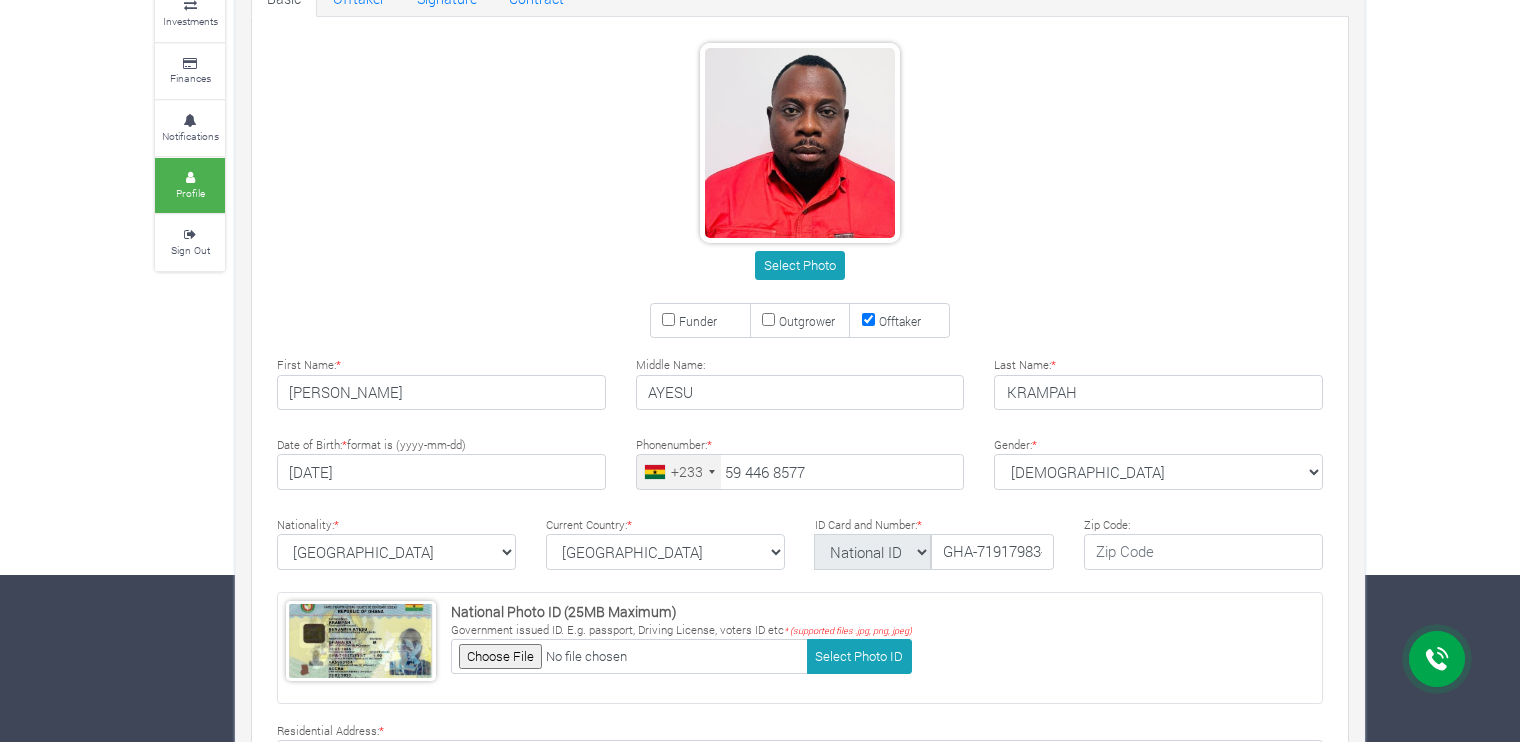 drag, startPoint x: 1535, startPoint y: 415, endPoint x: 1535, endPoint y: 517, distance: 102 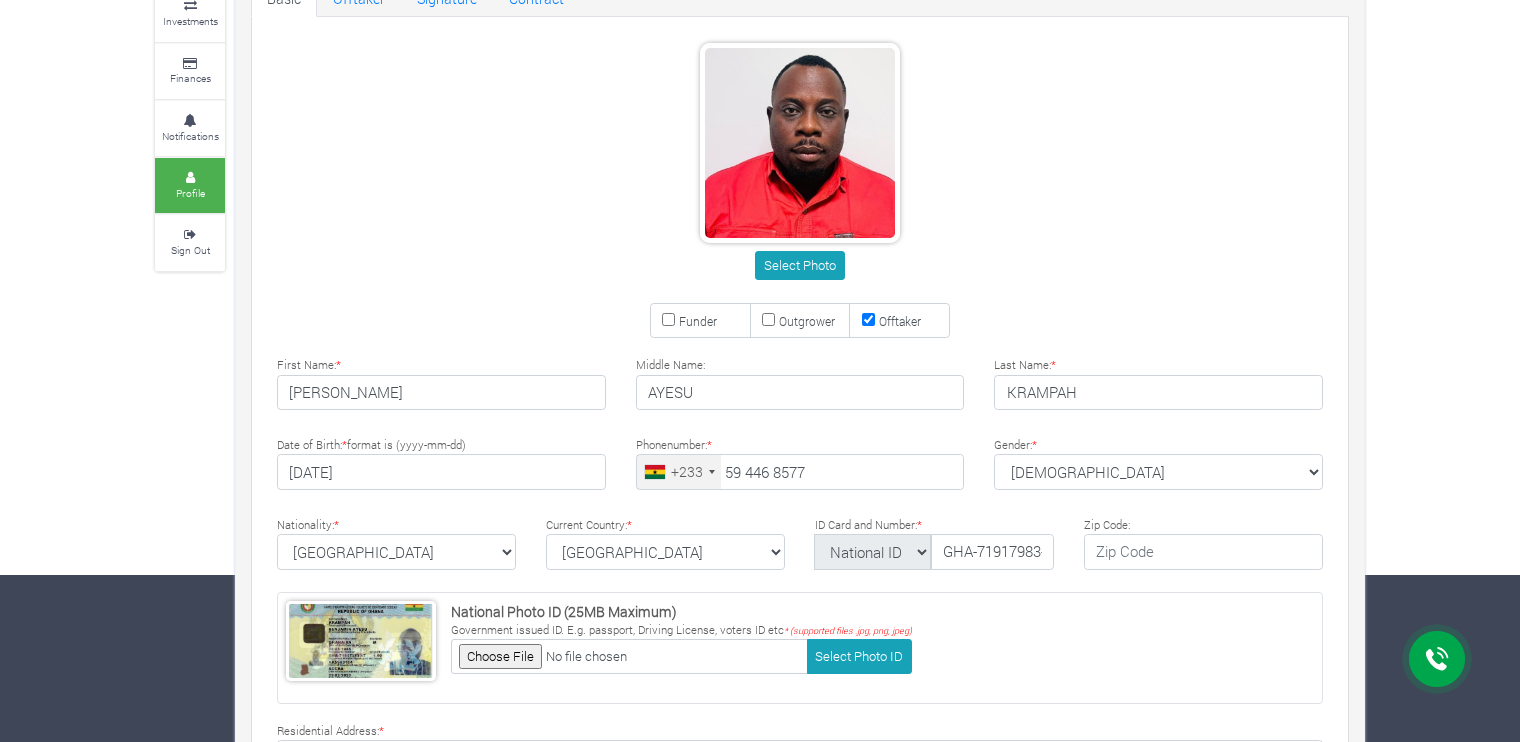 click on "Main Channel
Callback
Feedback Form
+12059526298
Open Channel
Contact us on WhatsApp
BENJAMIN KRAMPAH" at bounding box center [760, 204] 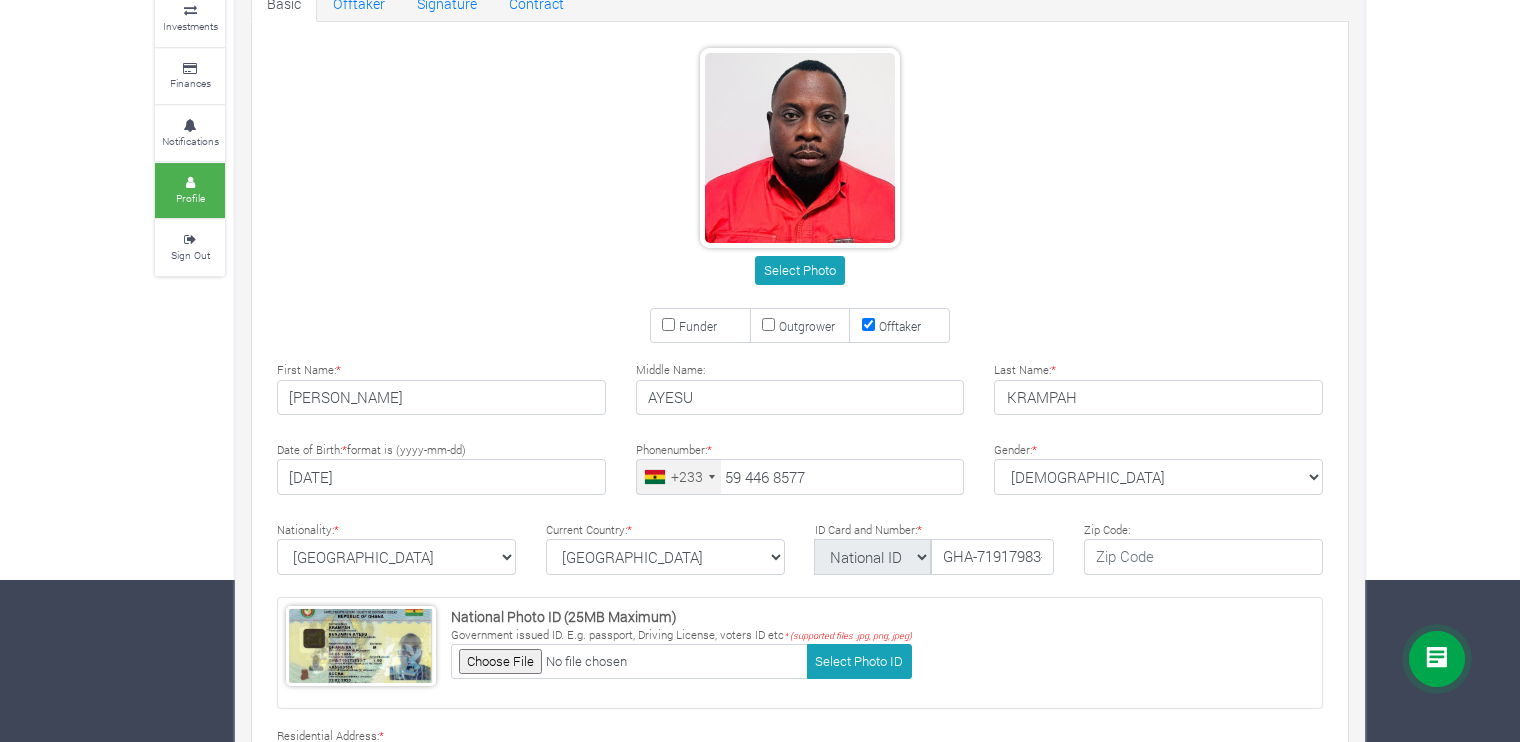 scroll, scrollTop: 38, scrollLeft: 0, axis: vertical 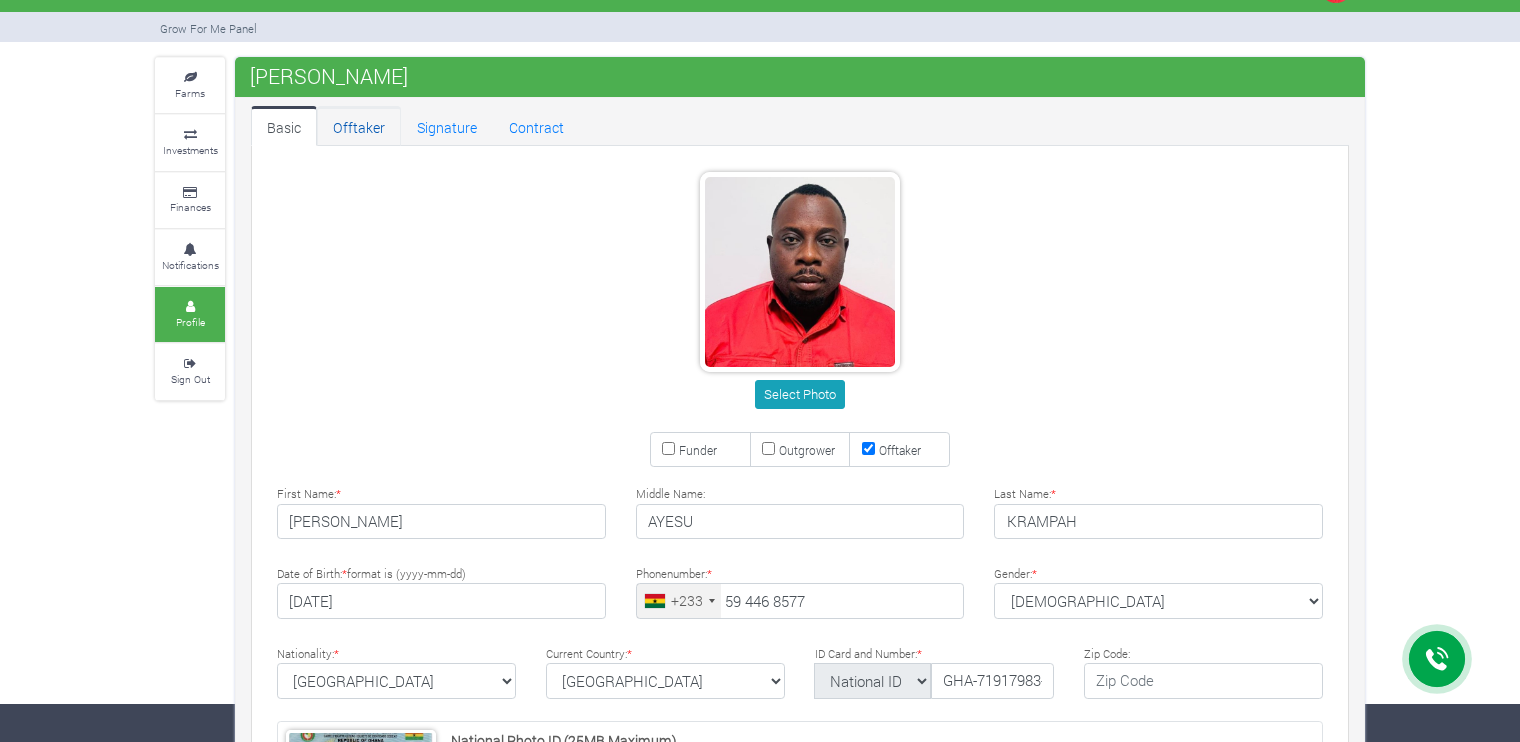 click on "Offtaker" at bounding box center (359, 126) 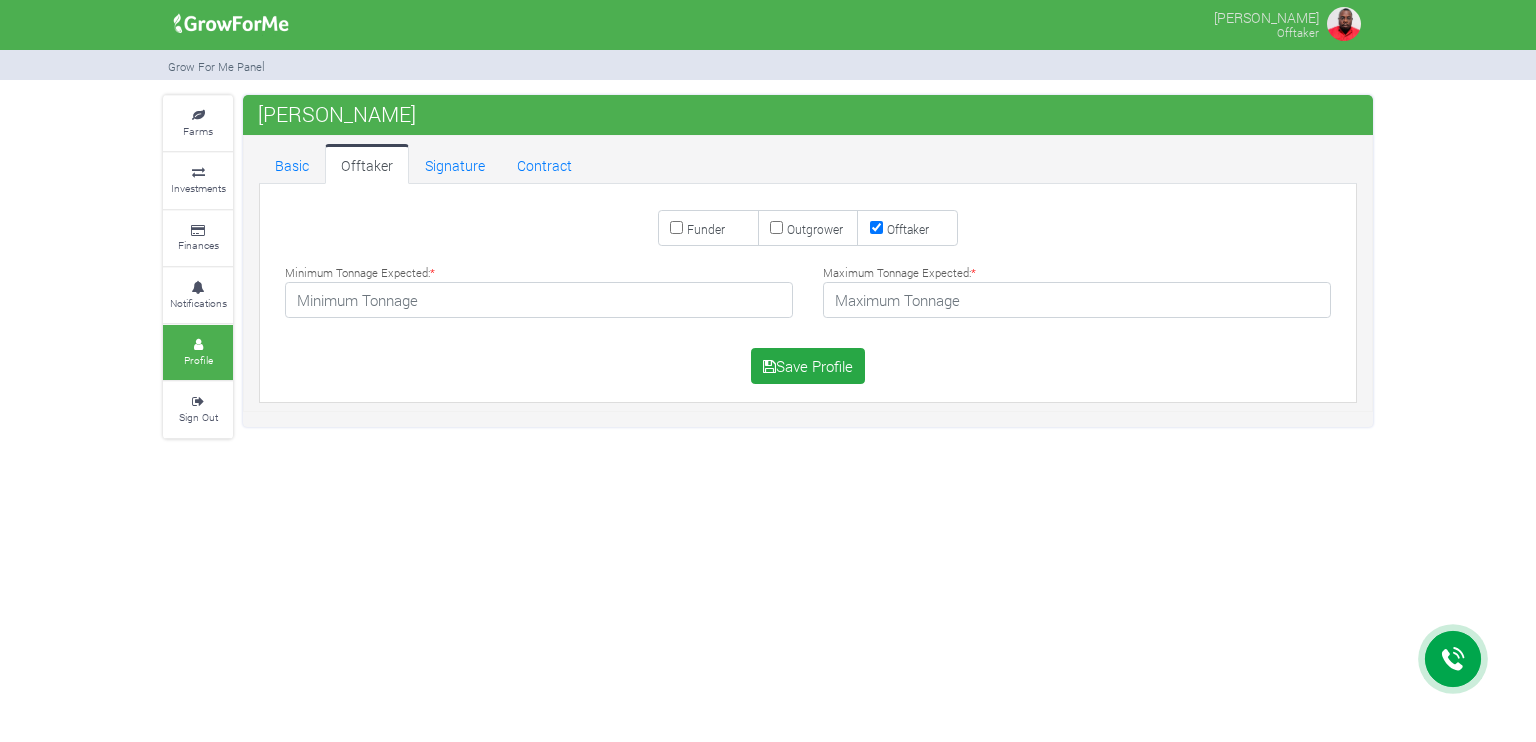 scroll, scrollTop: 0, scrollLeft: 0, axis: both 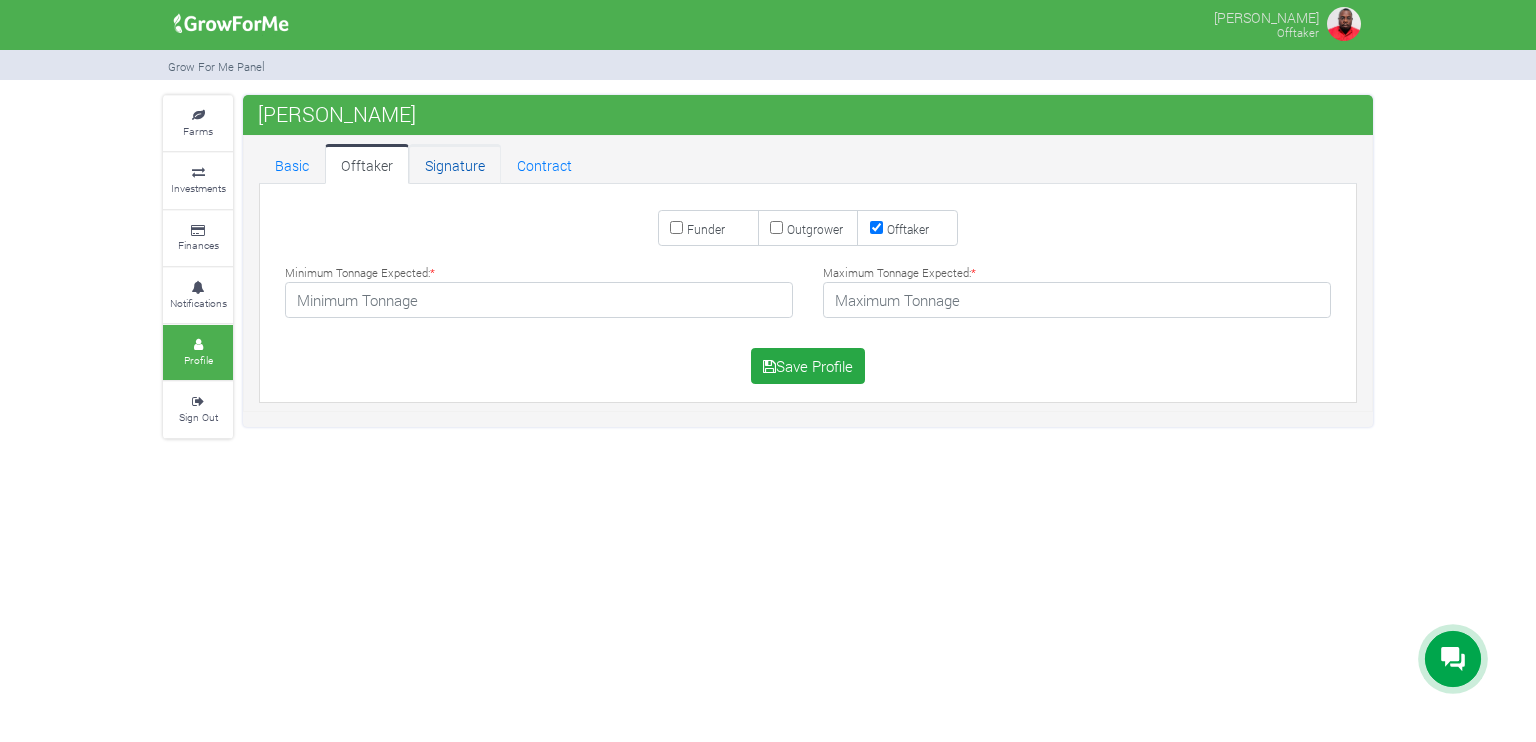 click on "Signature" at bounding box center (455, 164) 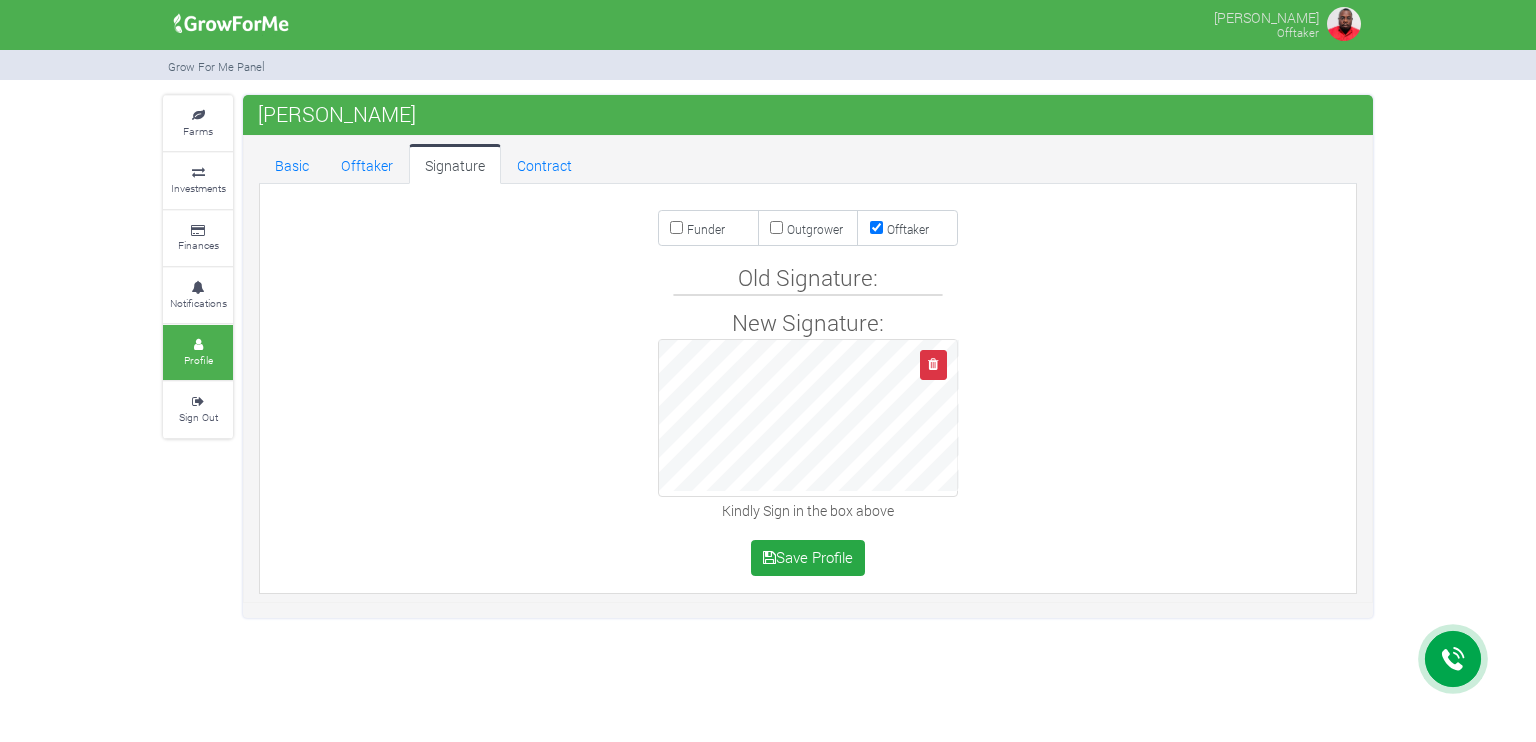 scroll, scrollTop: 0, scrollLeft: 0, axis: both 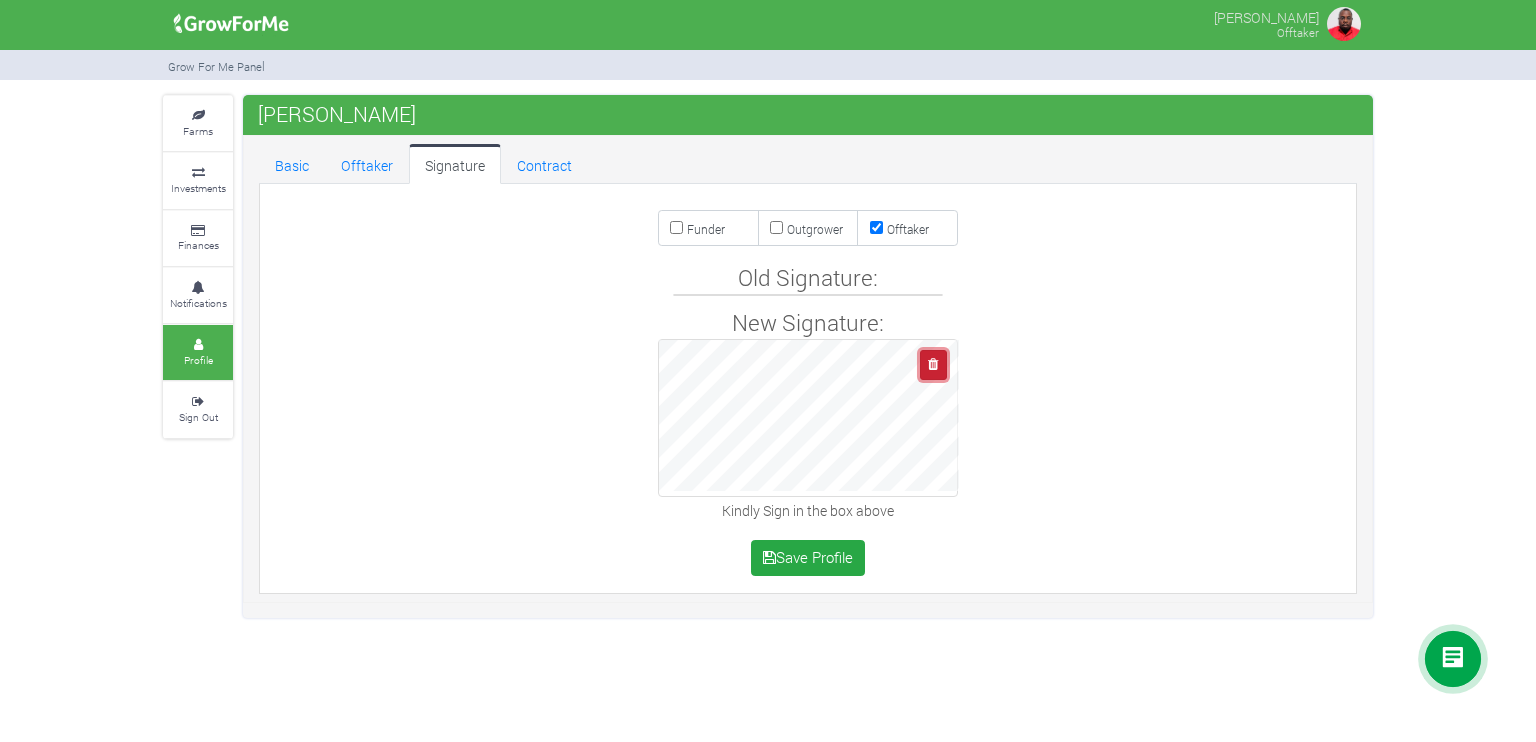 click at bounding box center [933, 364] 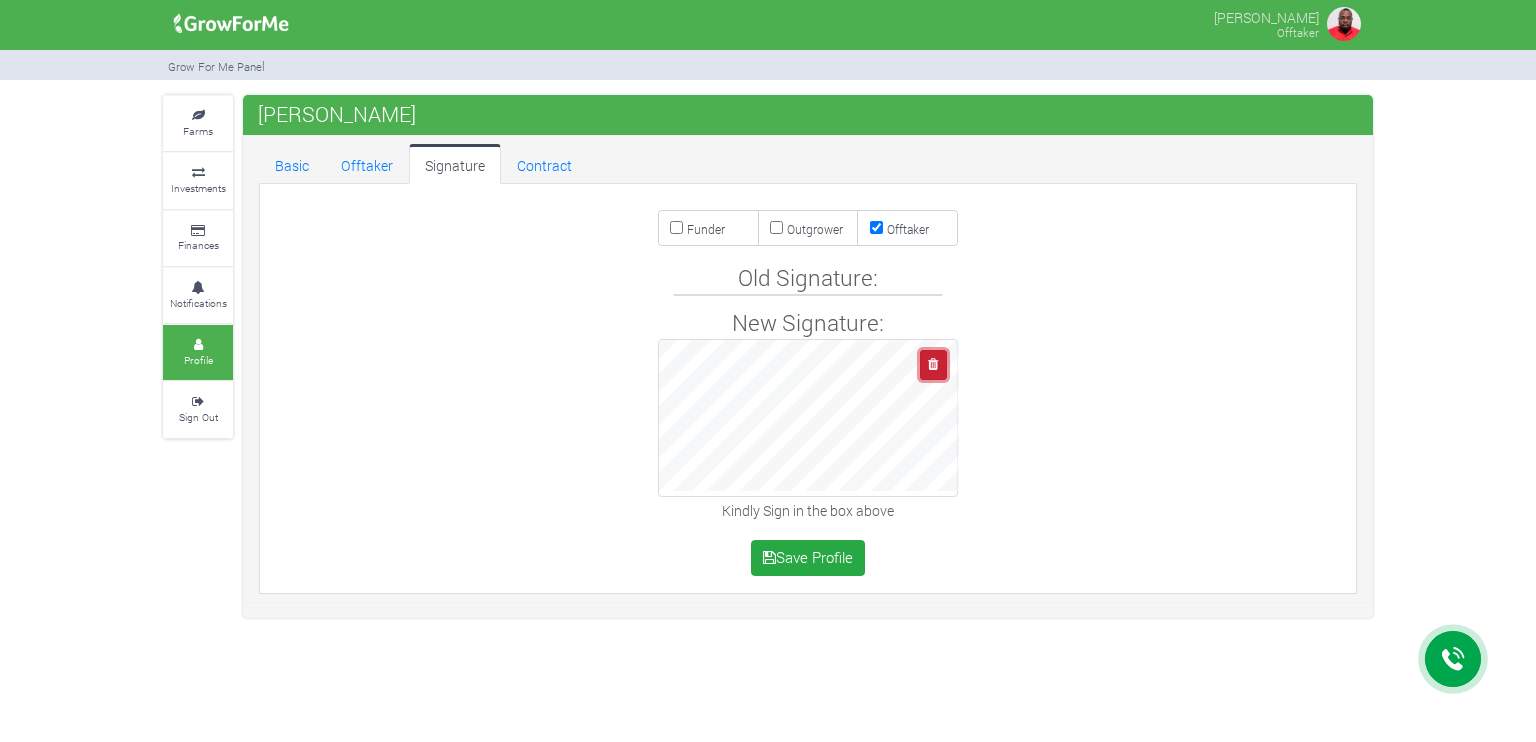 click at bounding box center (933, 364) 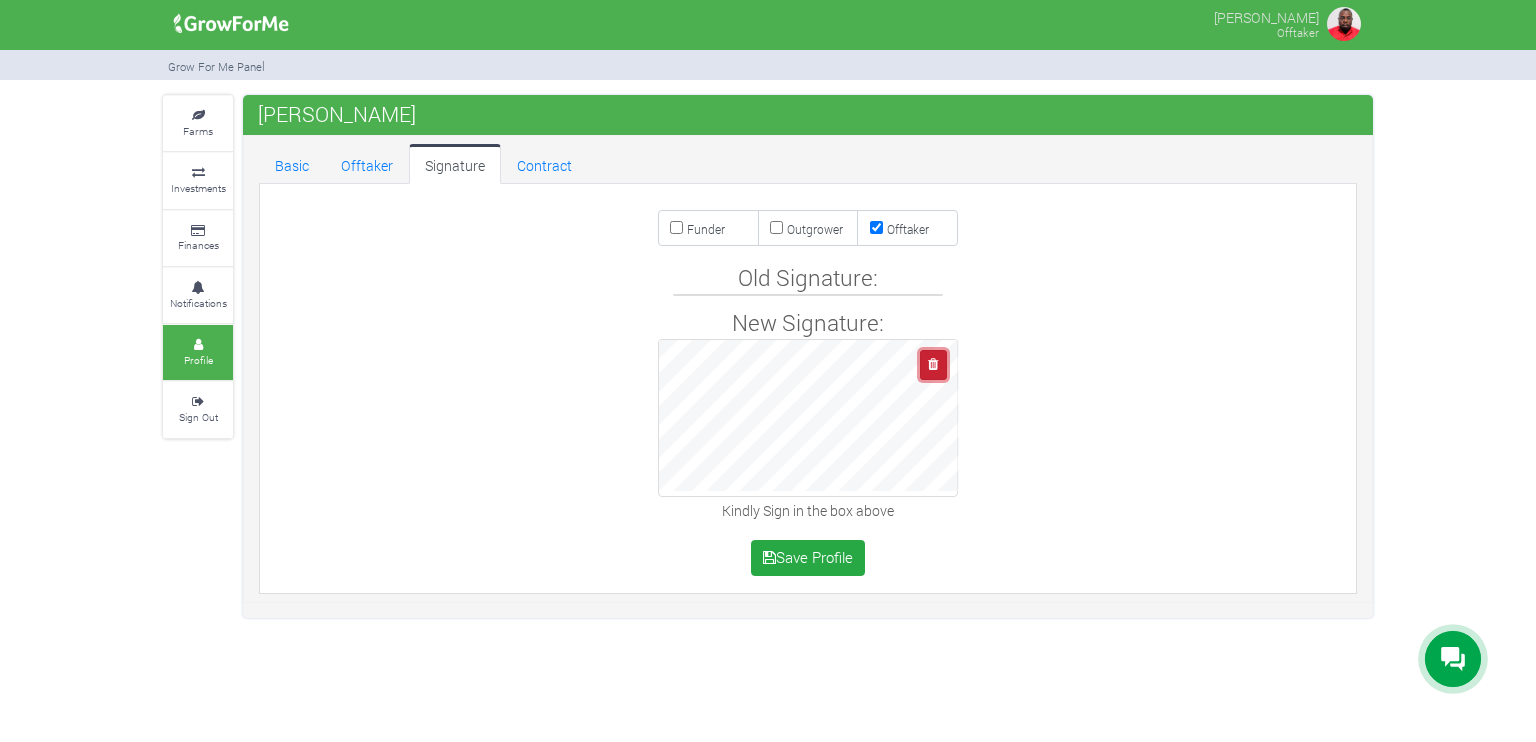 click at bounding box center (933, 364) 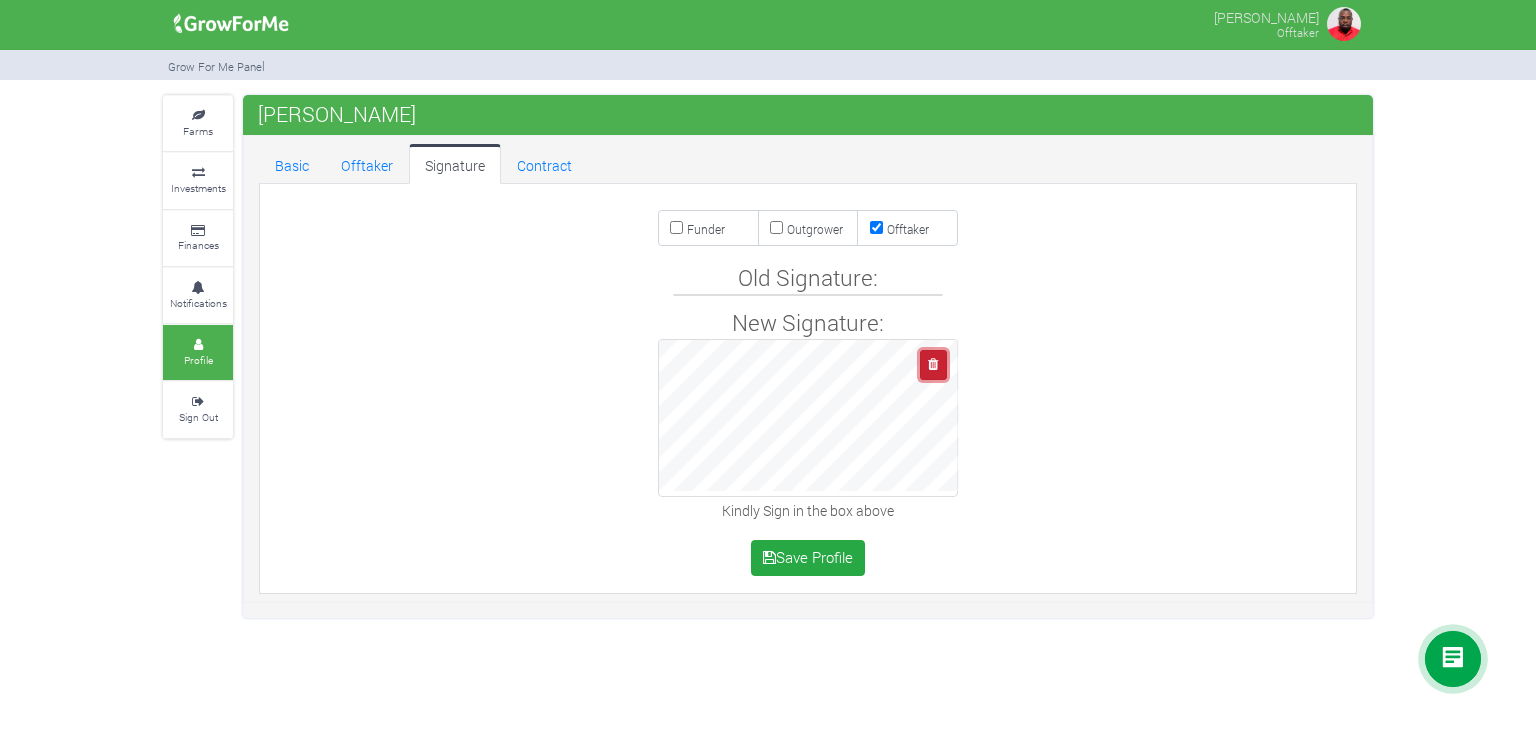 click at bounding box center [933, 364] 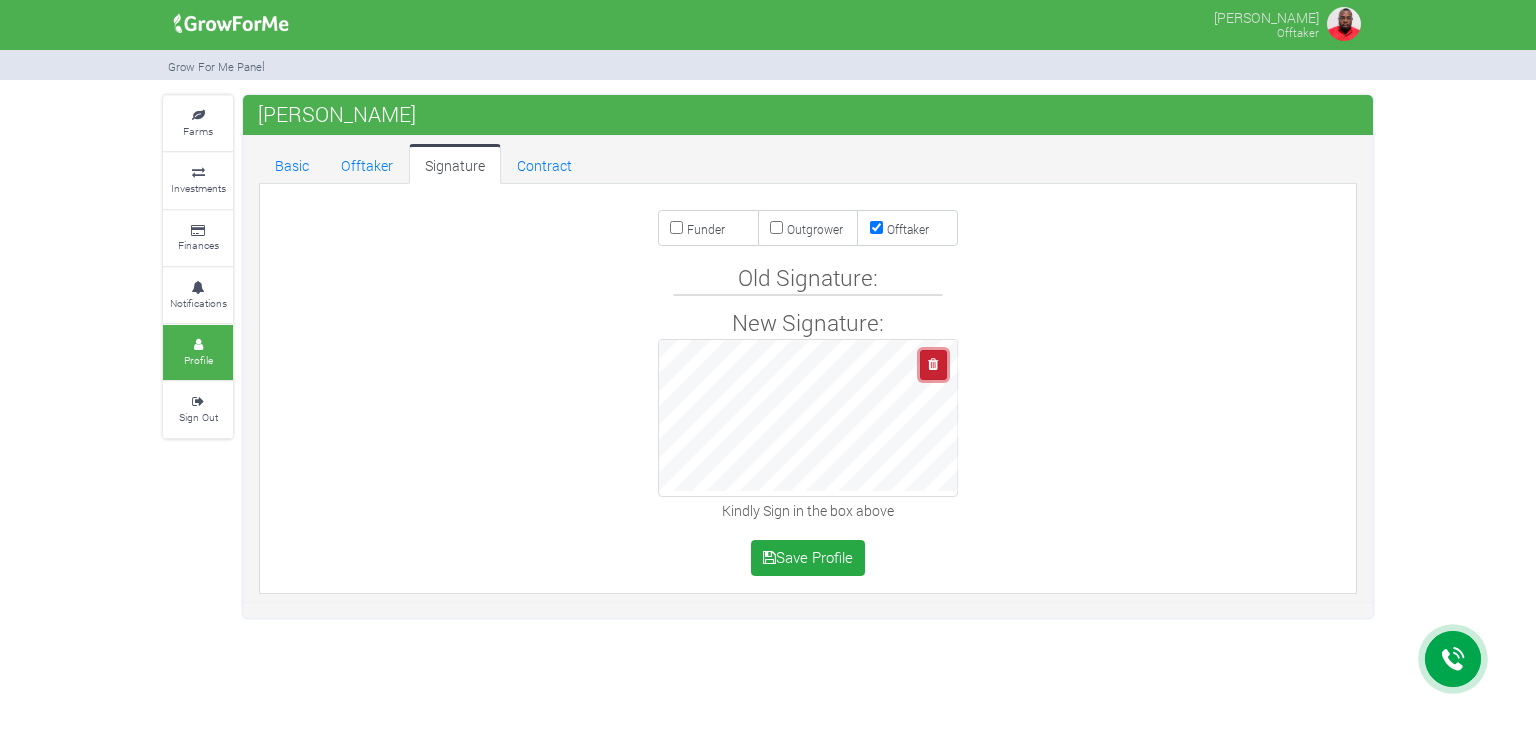 click at bounding box center [933, 364] 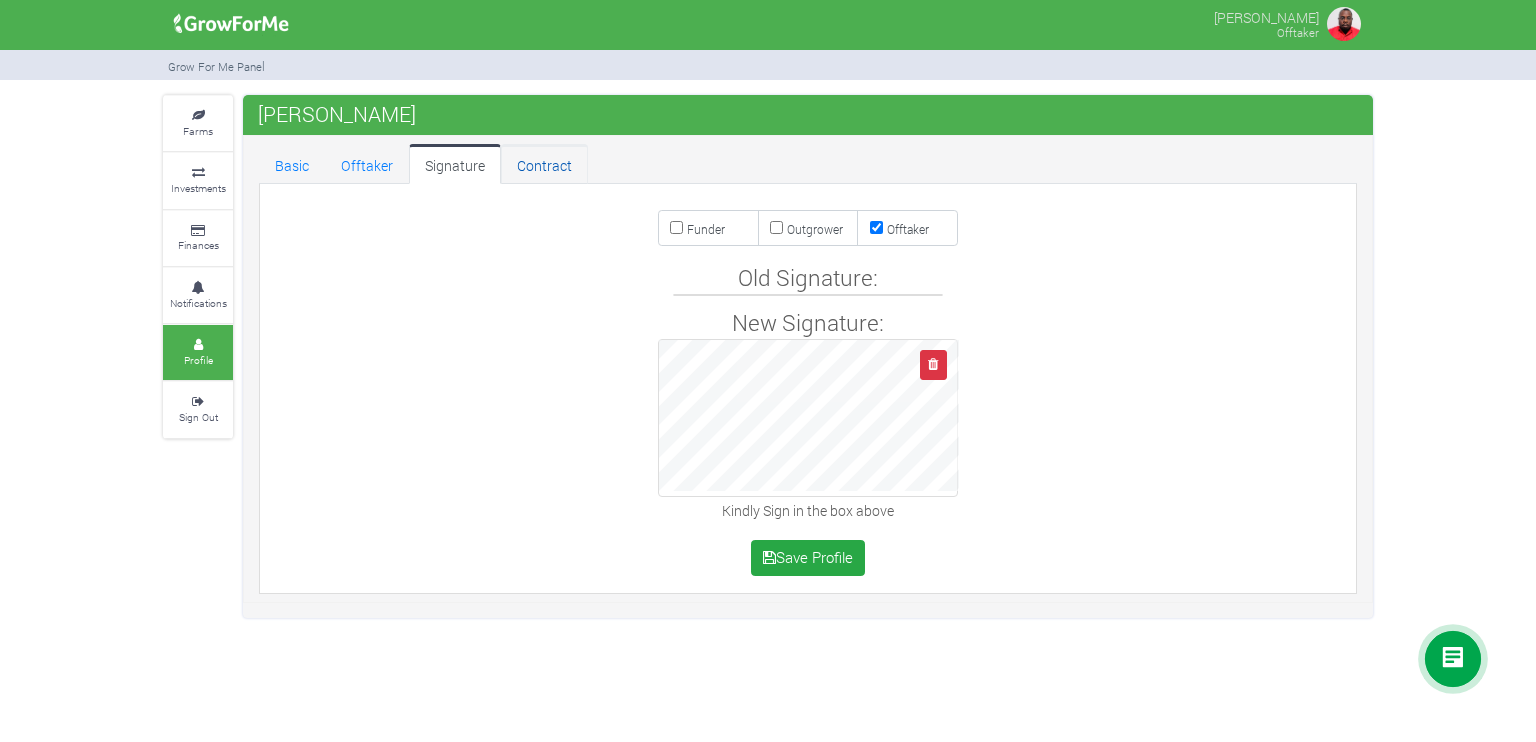 click on "Contract" at bounding box center (544, 164) 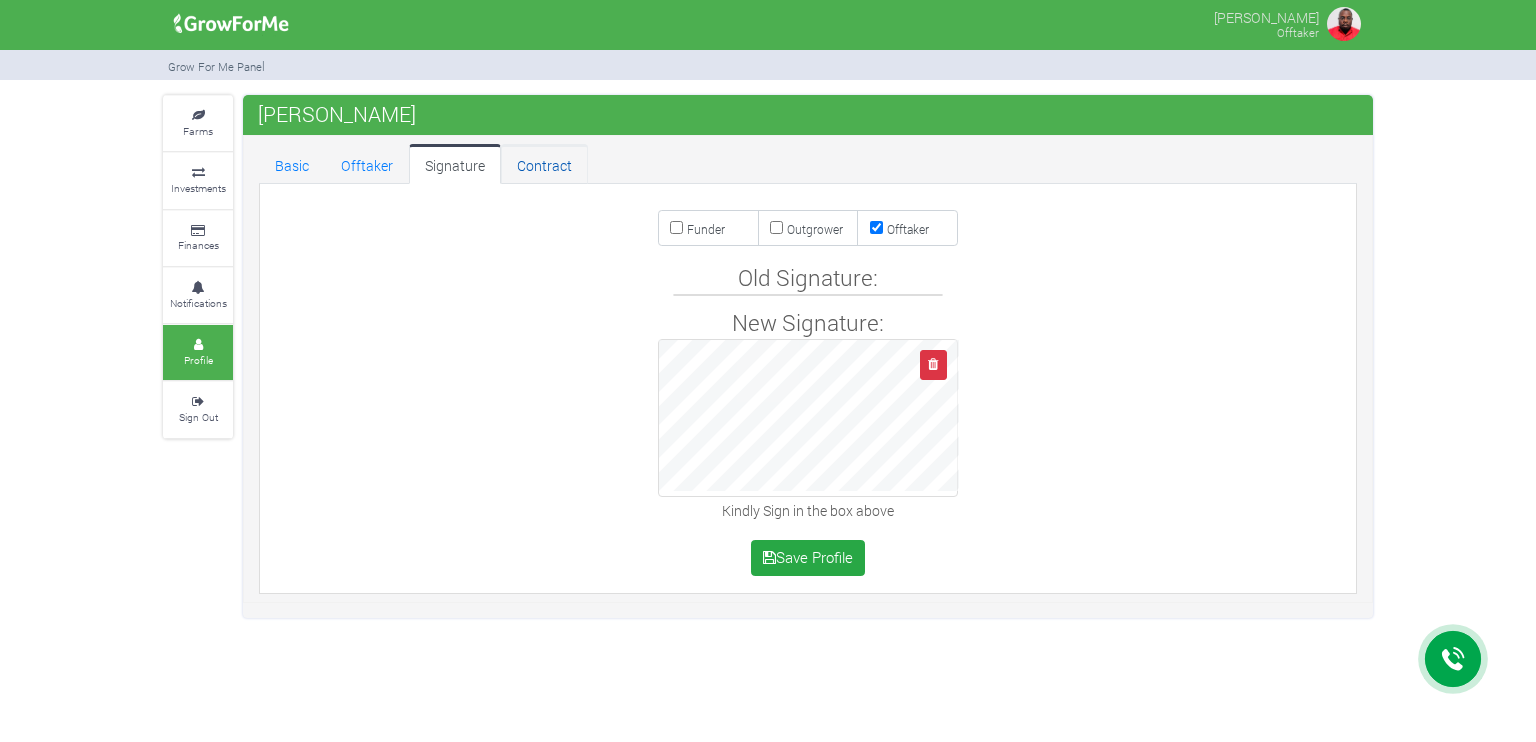 click on "Contract" at bounding box center (544, 164) 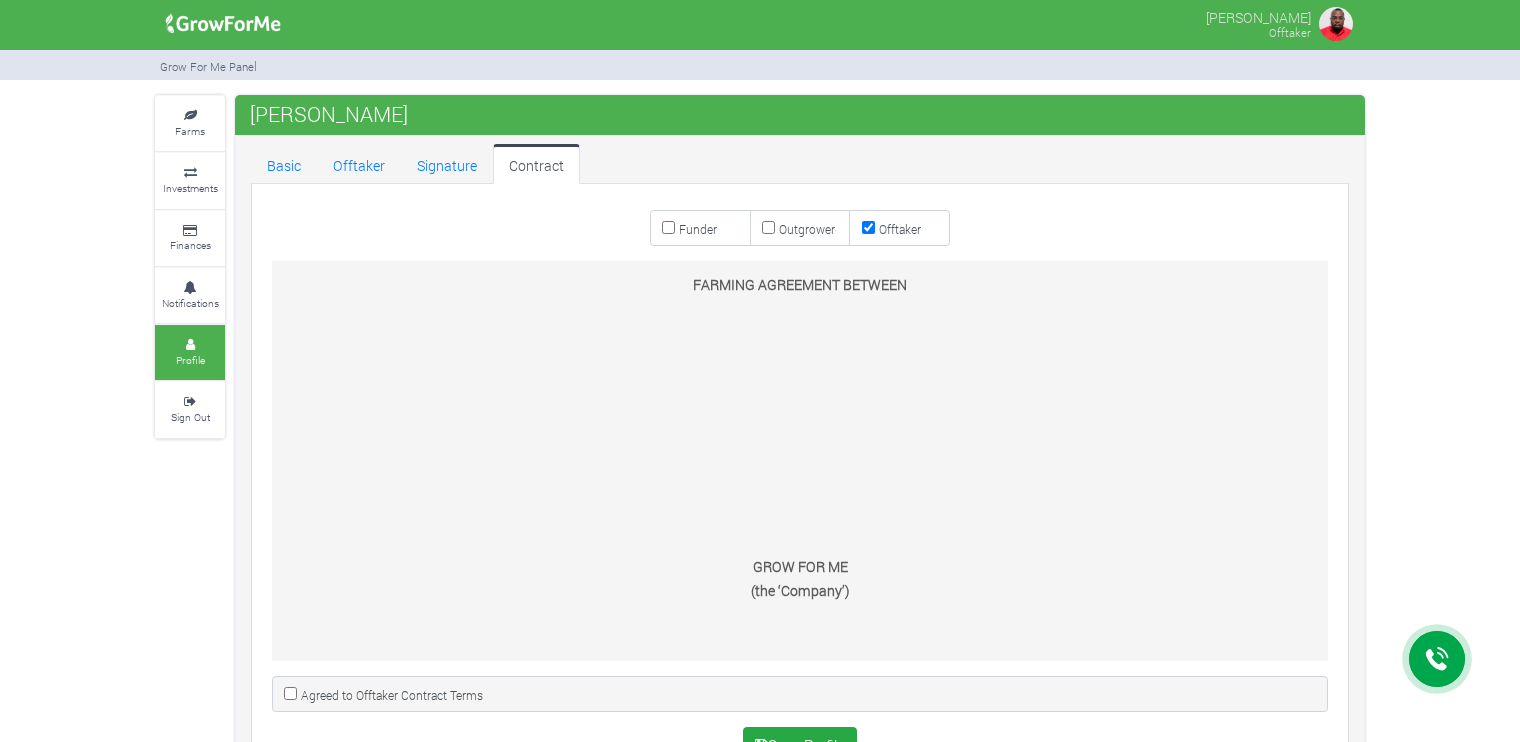 scroll, scrollTop: 0, scrollLeft: 0, axis: both 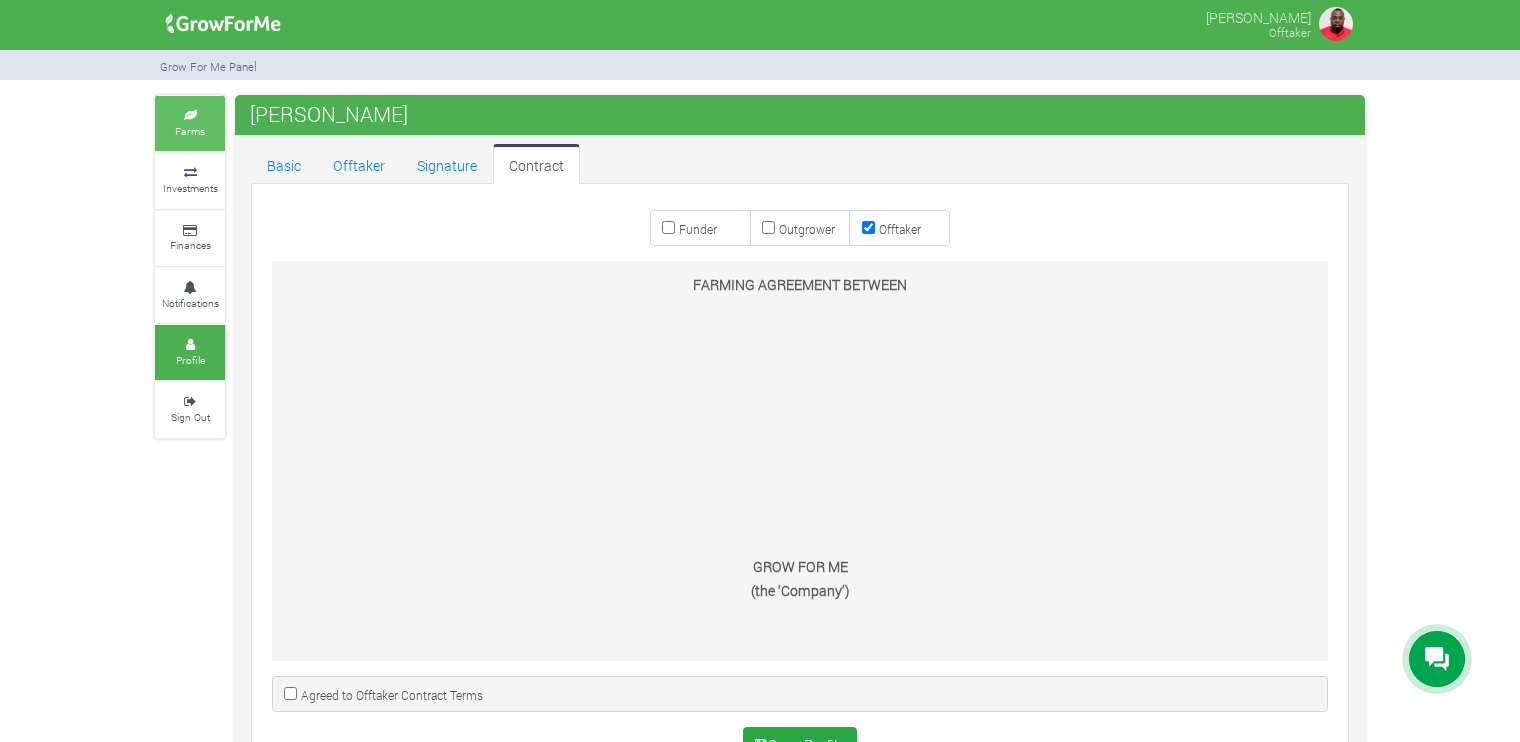 click on "Farms" at bounding box center [190, 123] 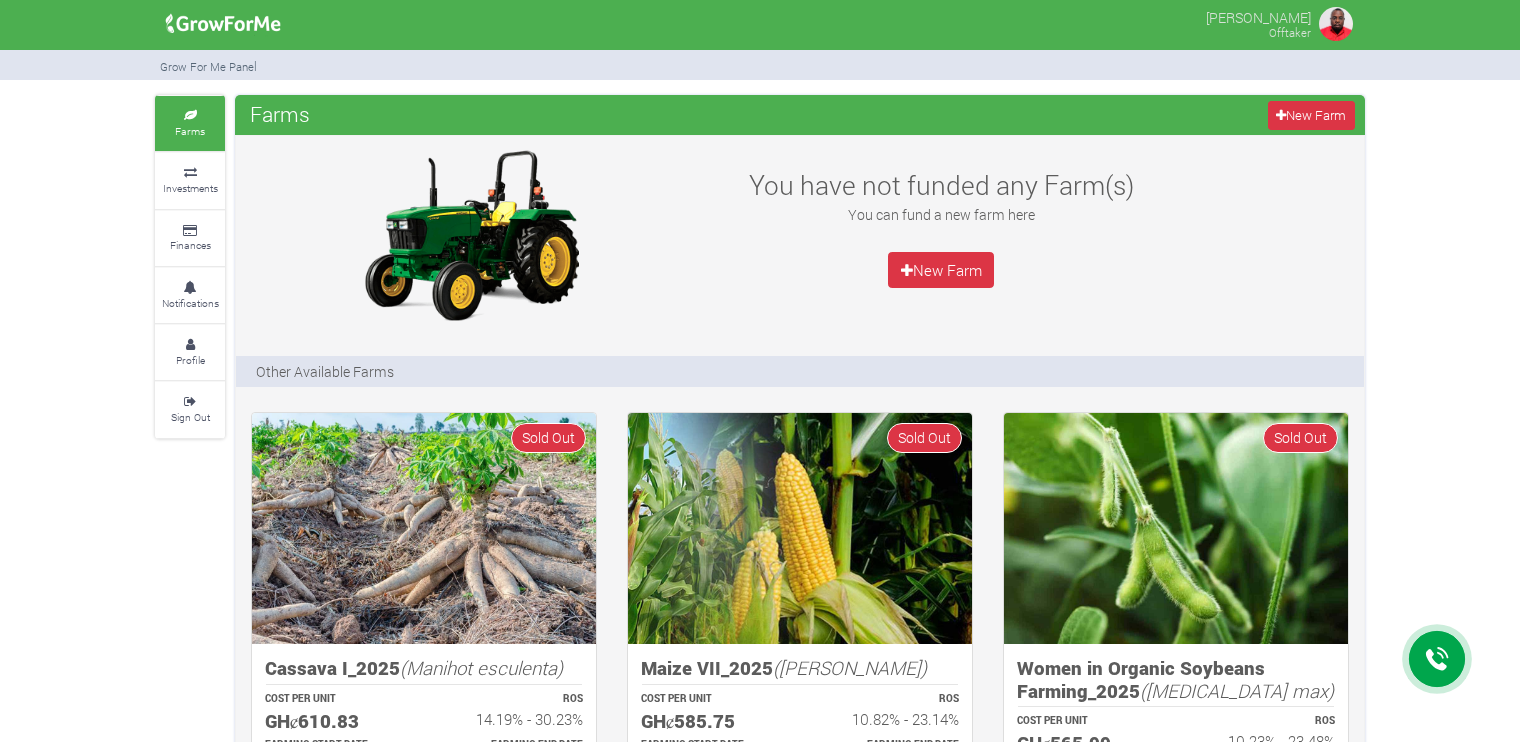 scroll, scrollTop: 0, scrollLeft: 0, axis: both 